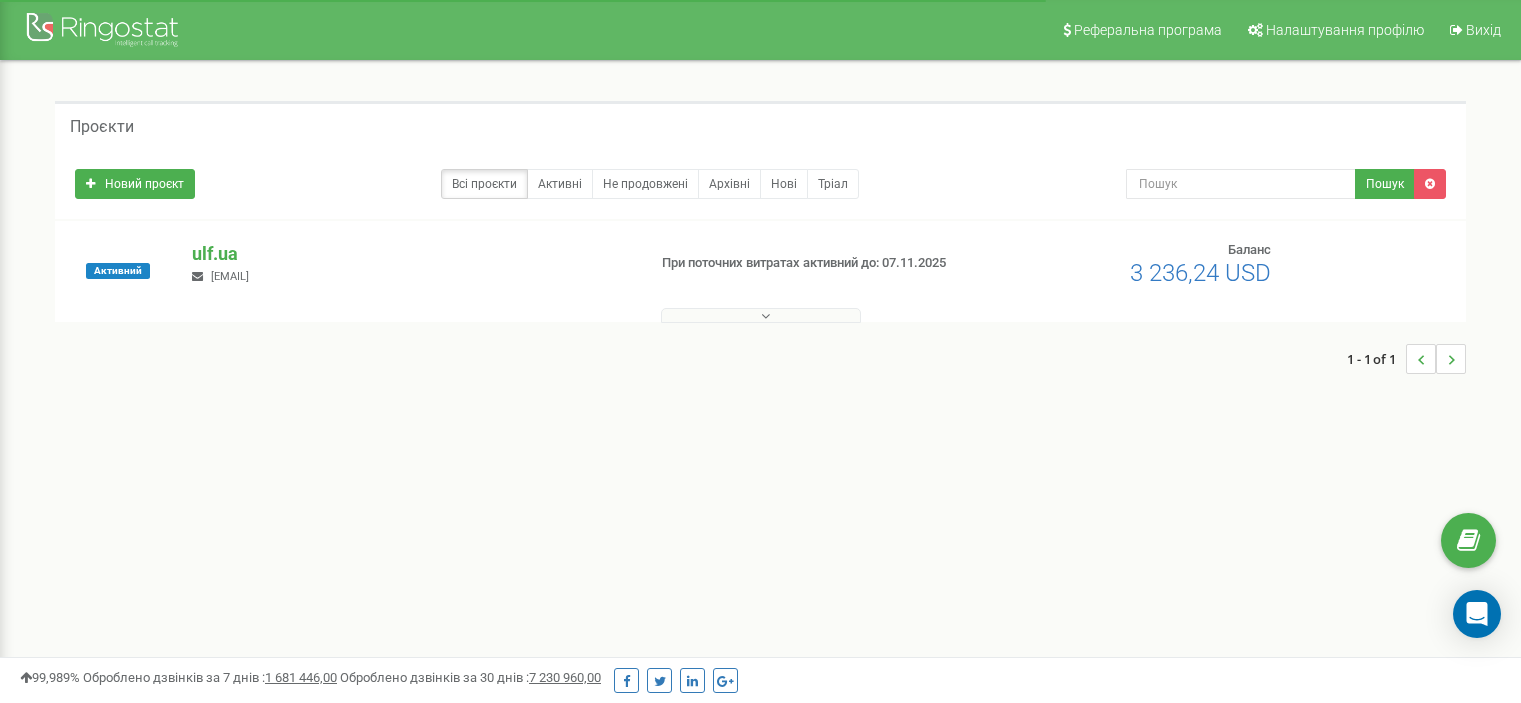 scroll, scrollTop: 0, scrollLeft: 0, axis: both 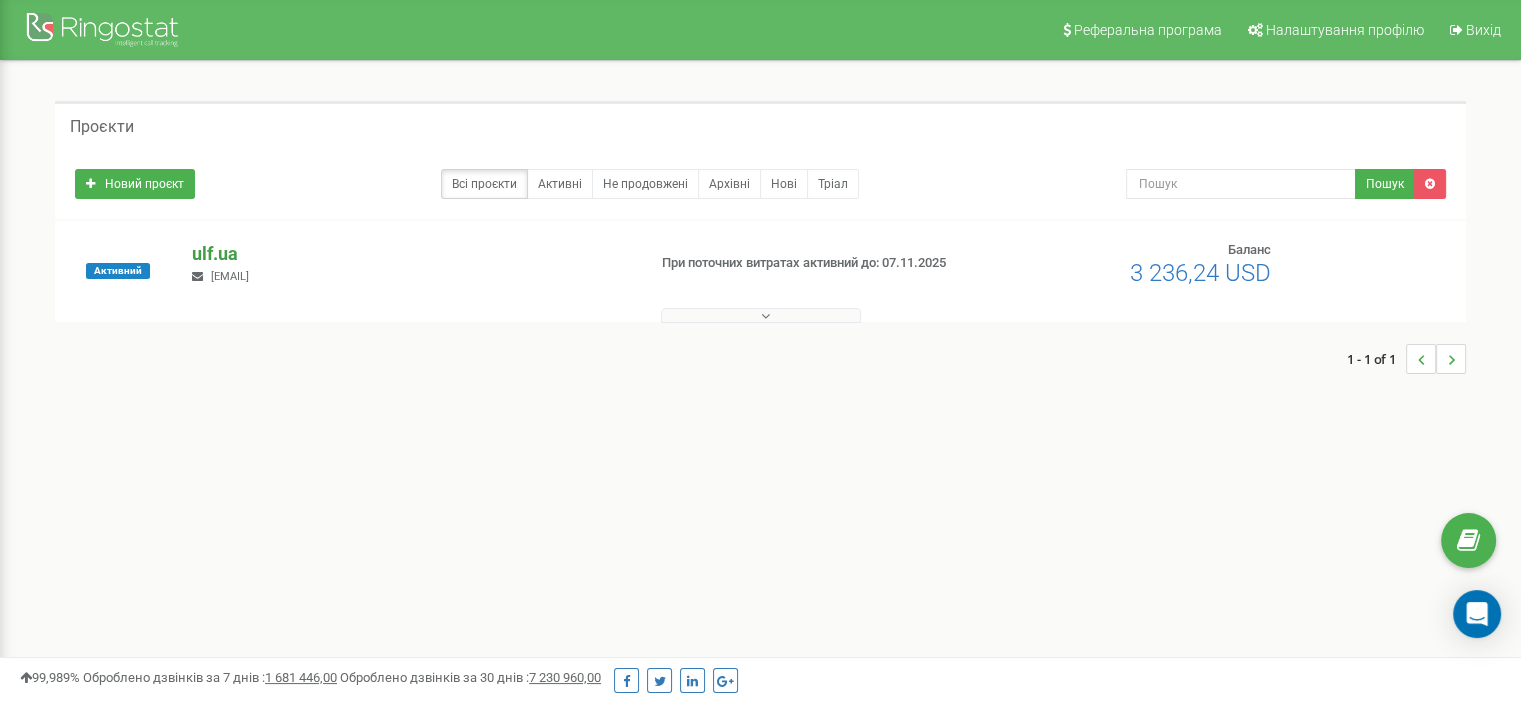 click on "ulf.ua" at bounding box center [410, 254] 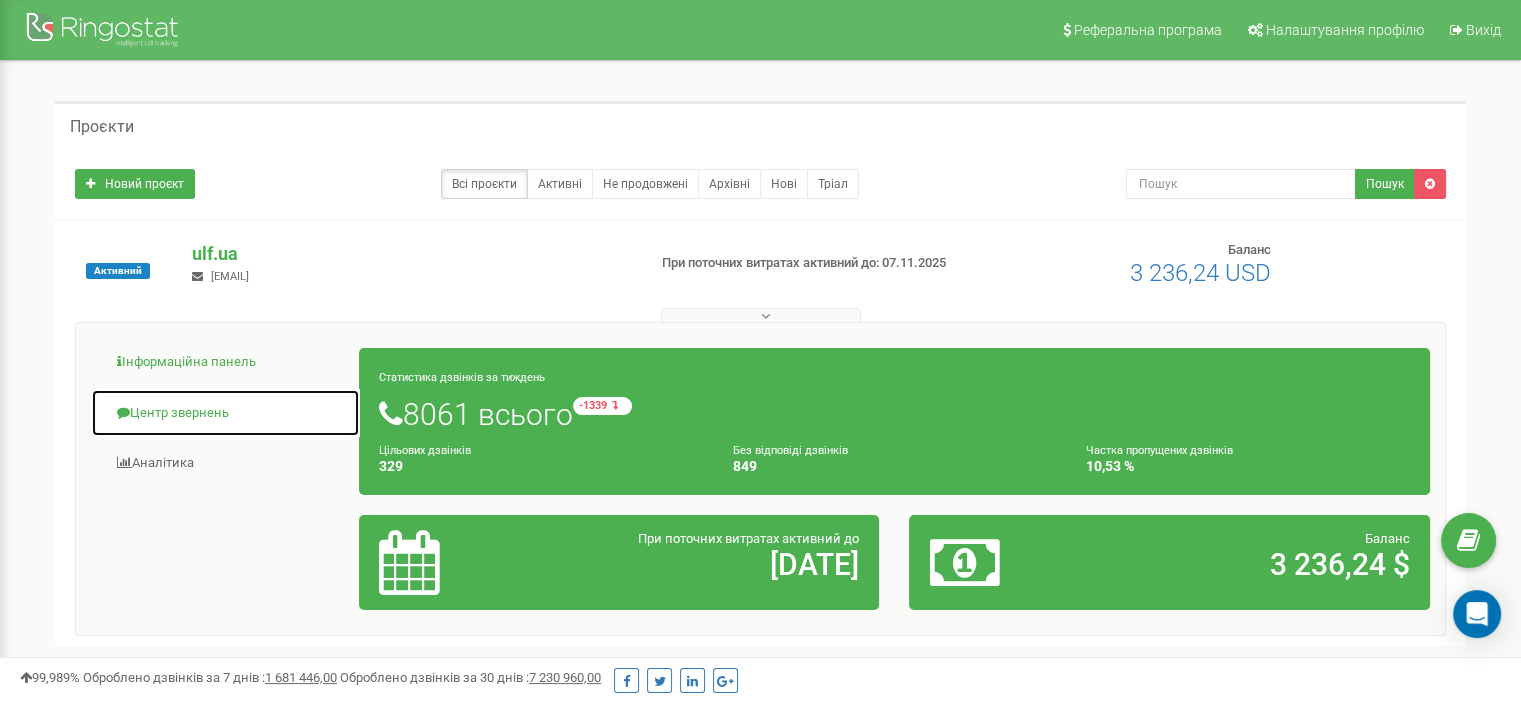 drag, startPoint x: 205, startPoint y: 400, endPoint x: 272, endPoint y: 368, distance: 74.24958 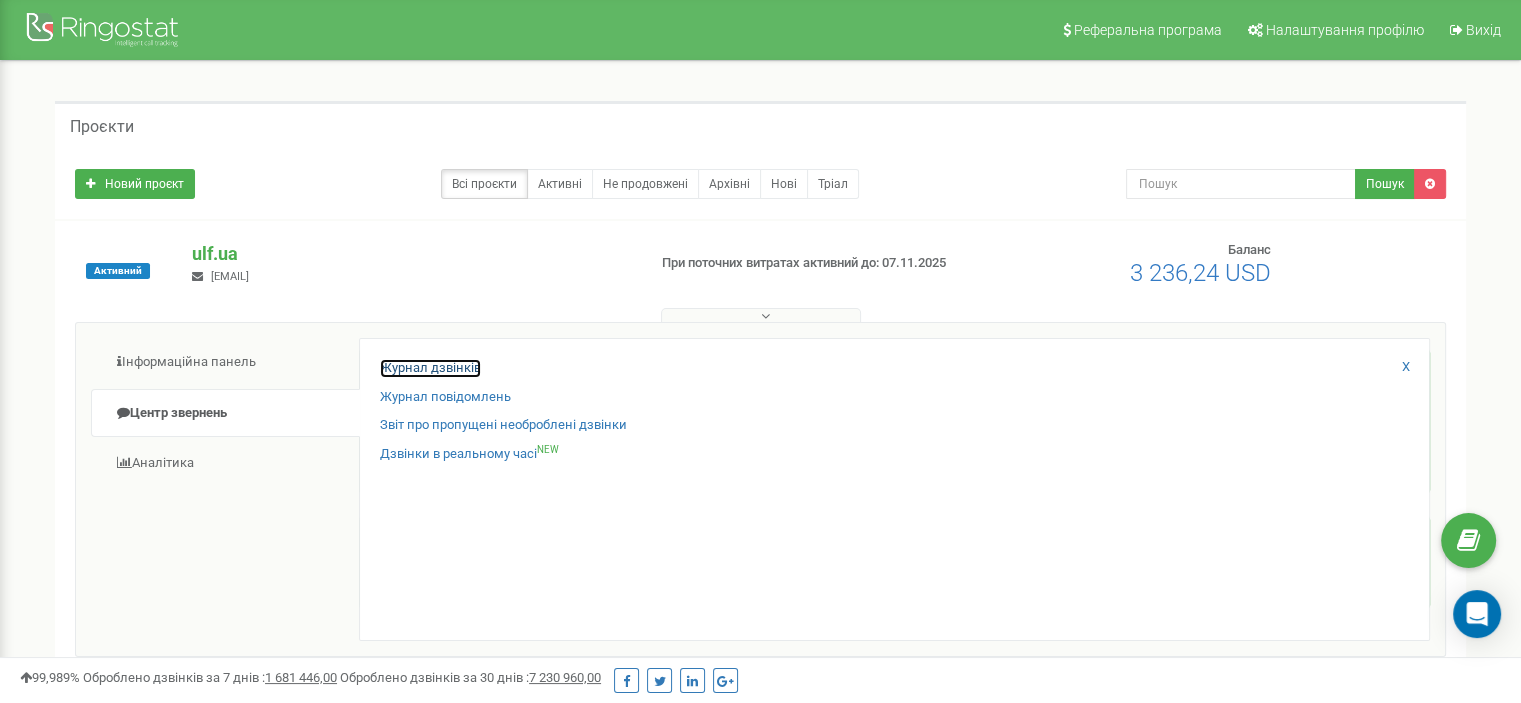 click on "Журнал дзвінків" at bounding box center (430, 368) 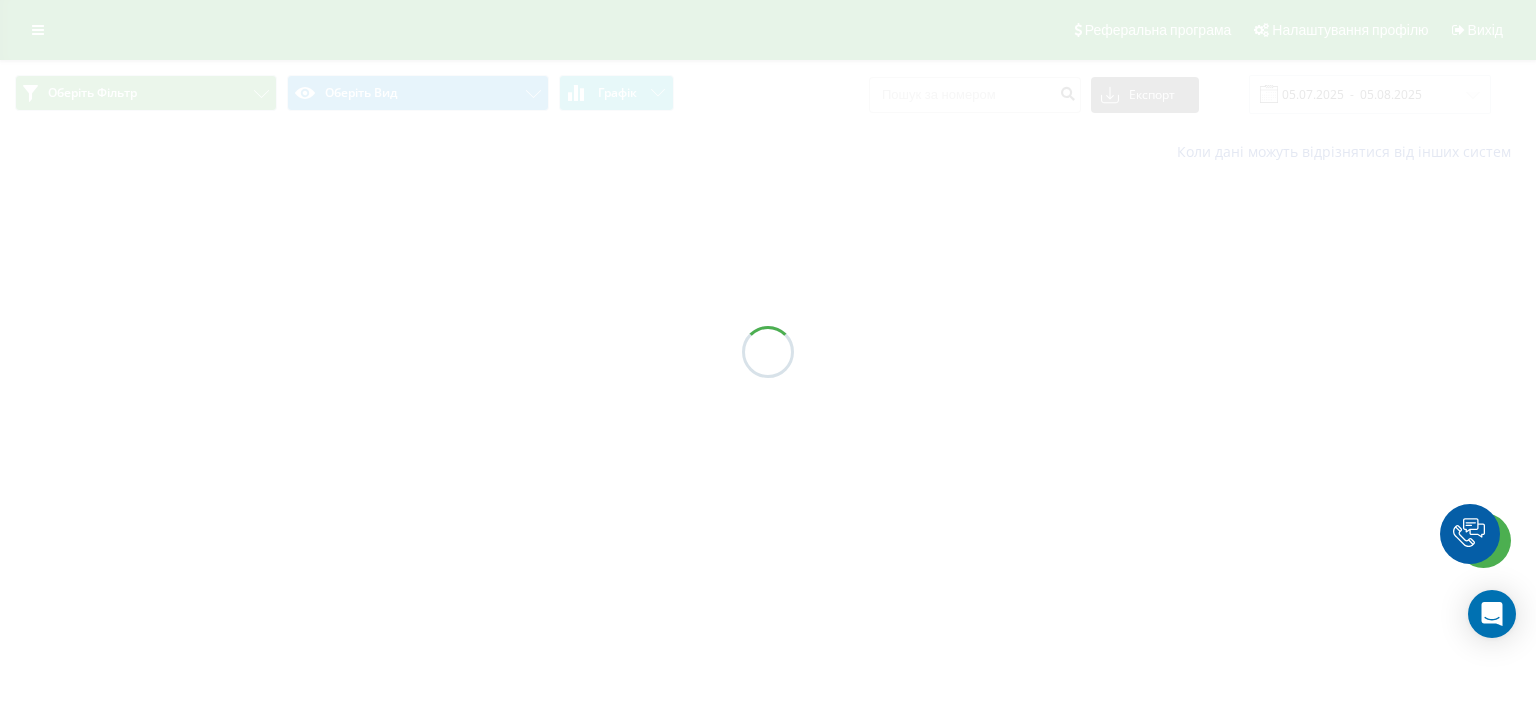 scroll, scrollTop: 0, scrollLeft: 0, axis: both 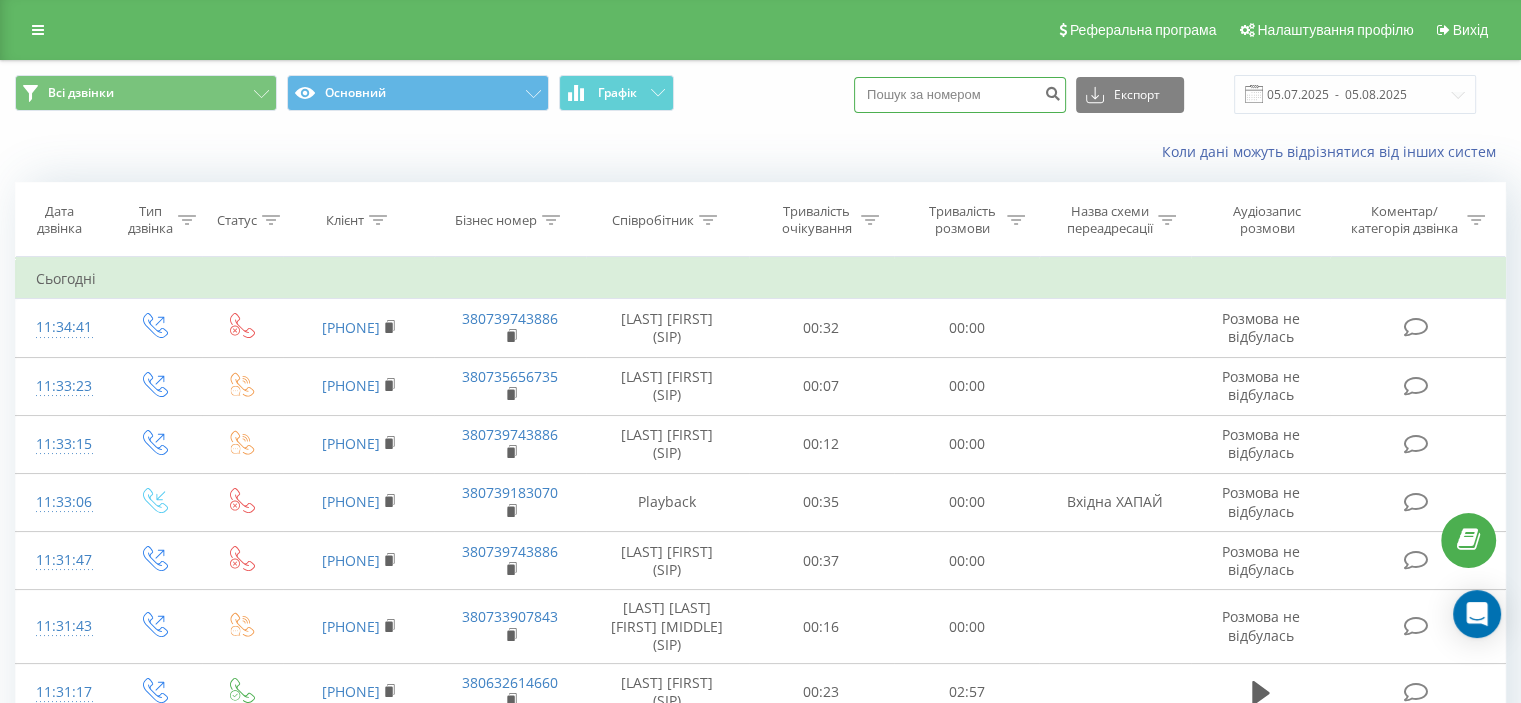 click at bounding box center (960, 95) 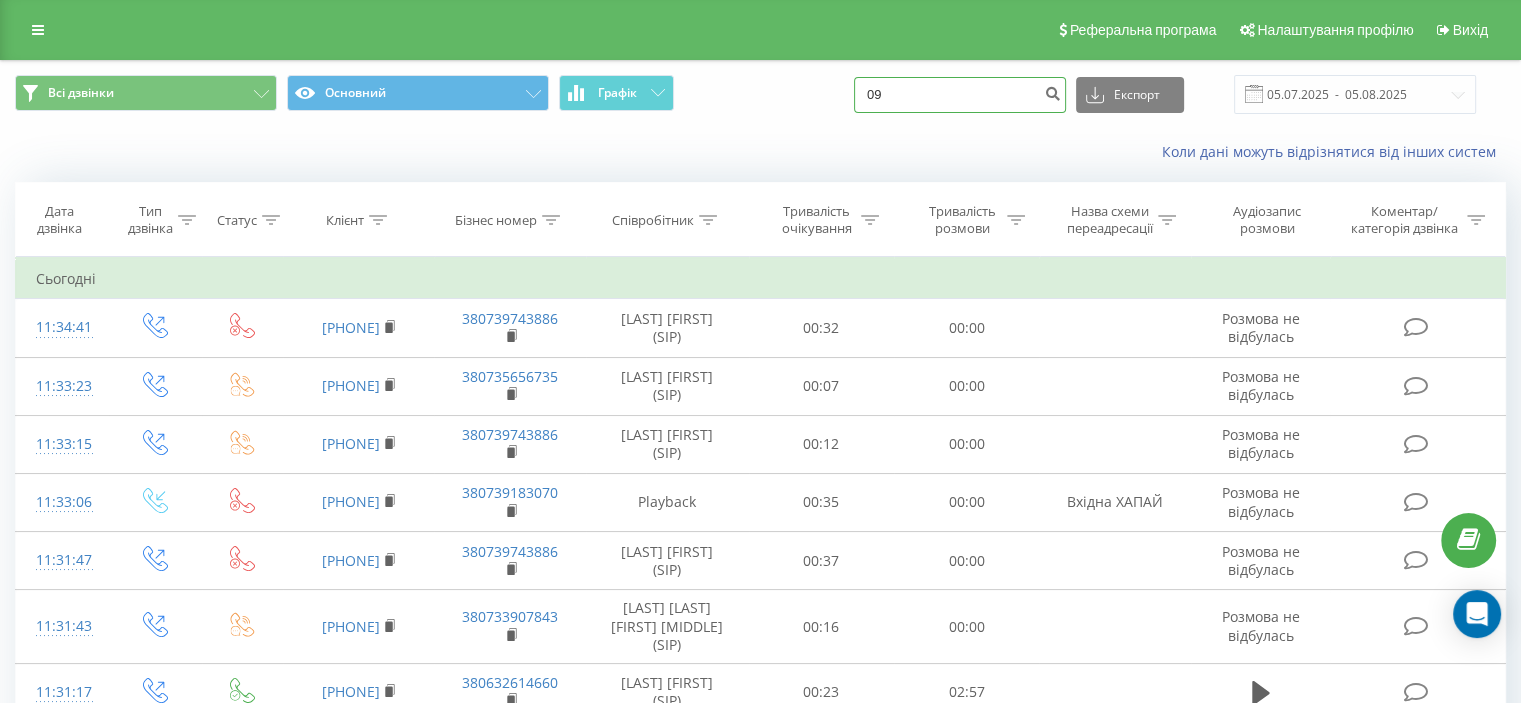 type on "0" 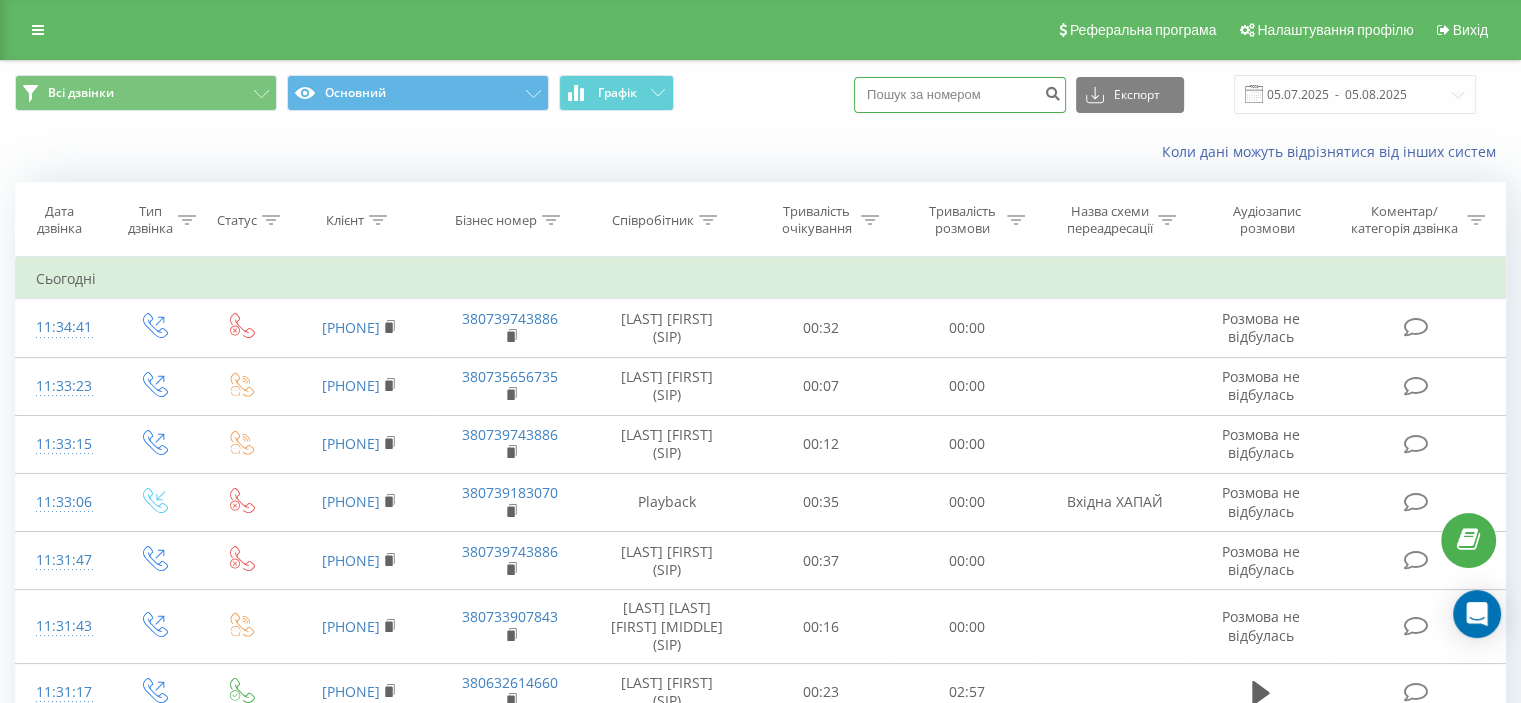 paste on "0983377646" 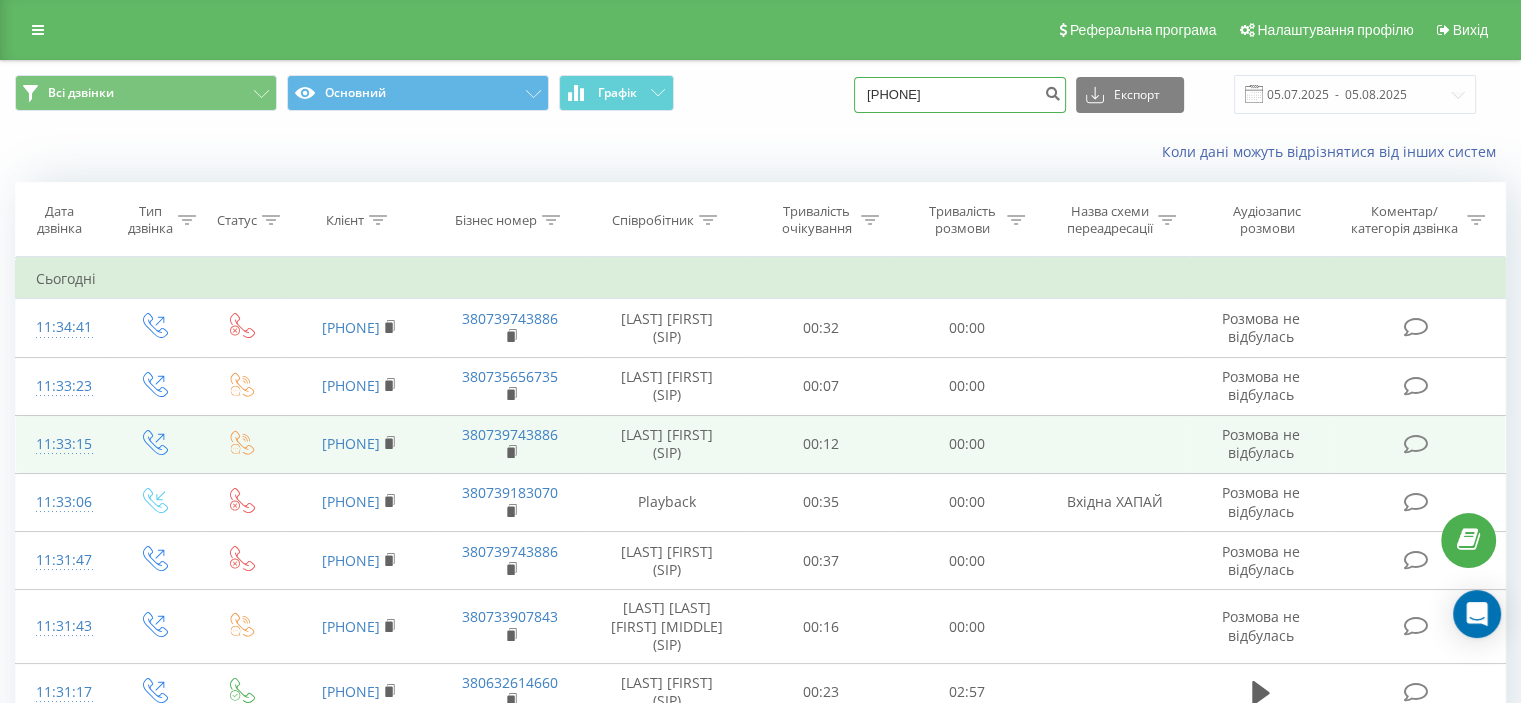 type on "0983377646" 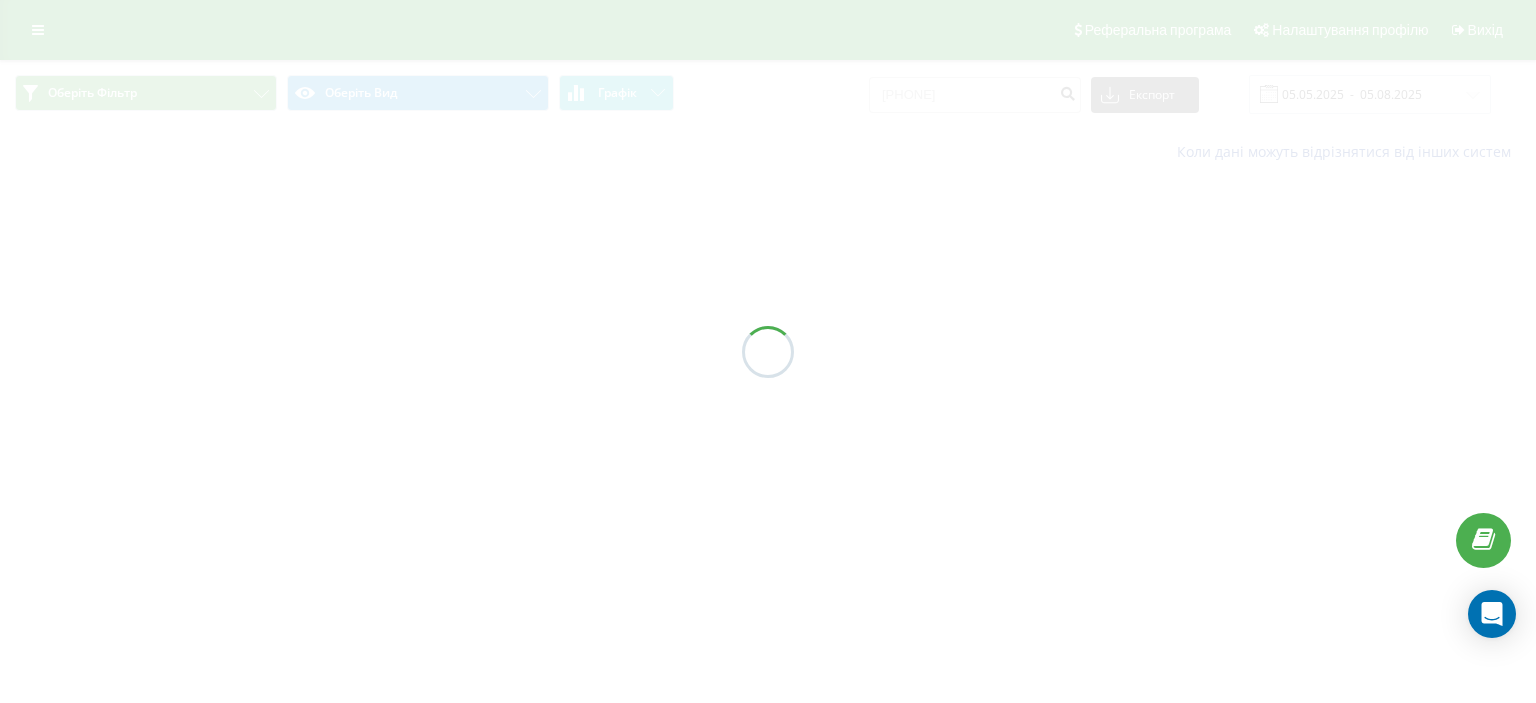 scroll, scrollTop: 0, scrollLeft: 0, axis: both 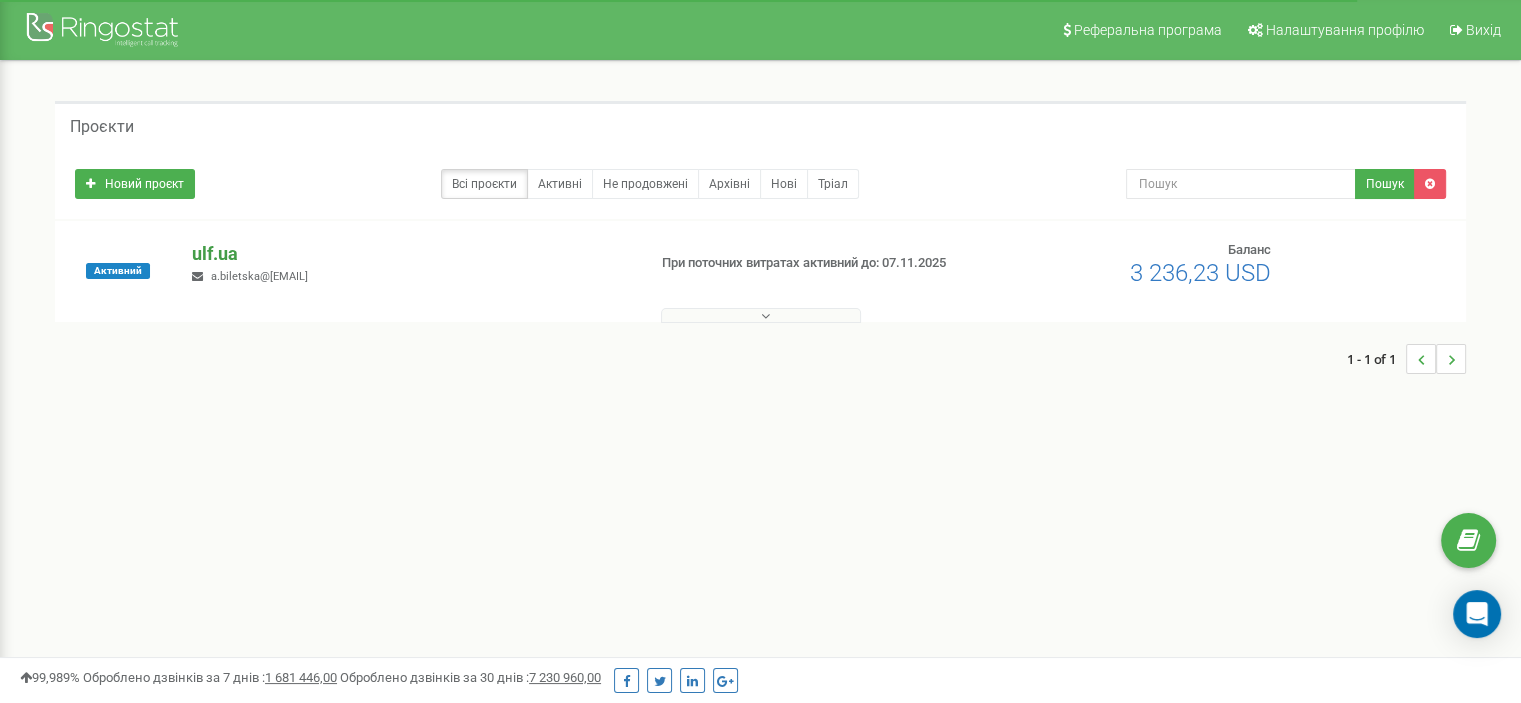 click on "ulf.ua" at bounding box center [410, 254] 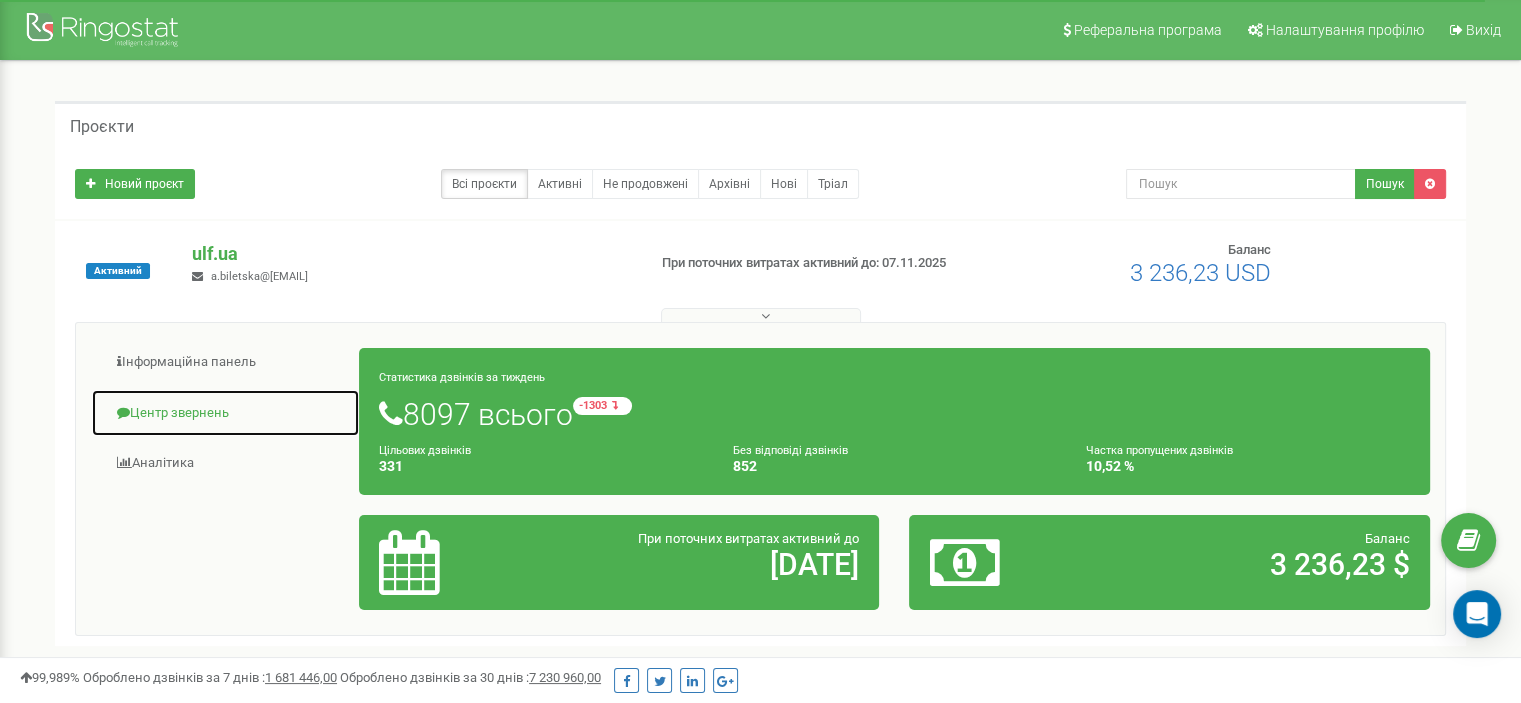 click on "Центр звернень" at bounding box center (225, 413) 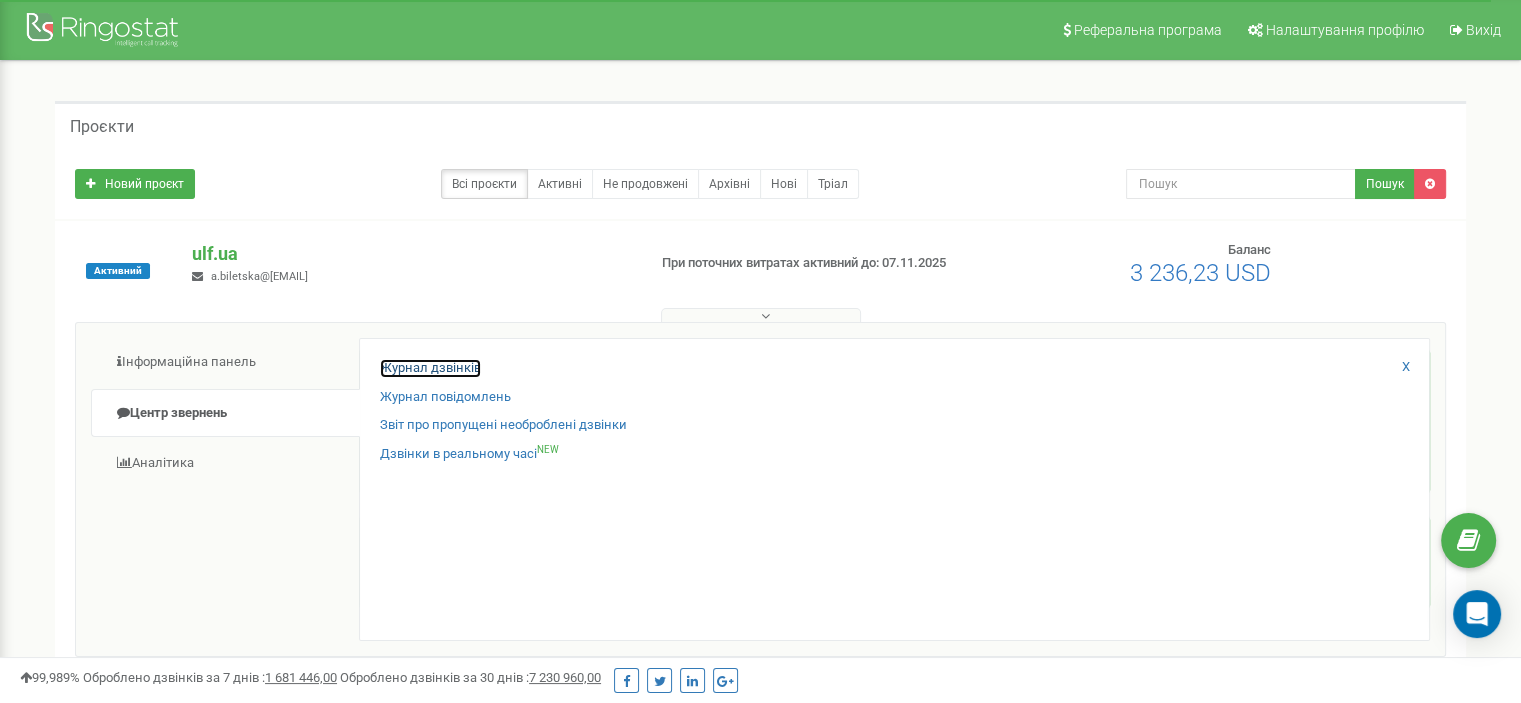 click on "Журнал дзвінків" at bounding box center (430, 368) 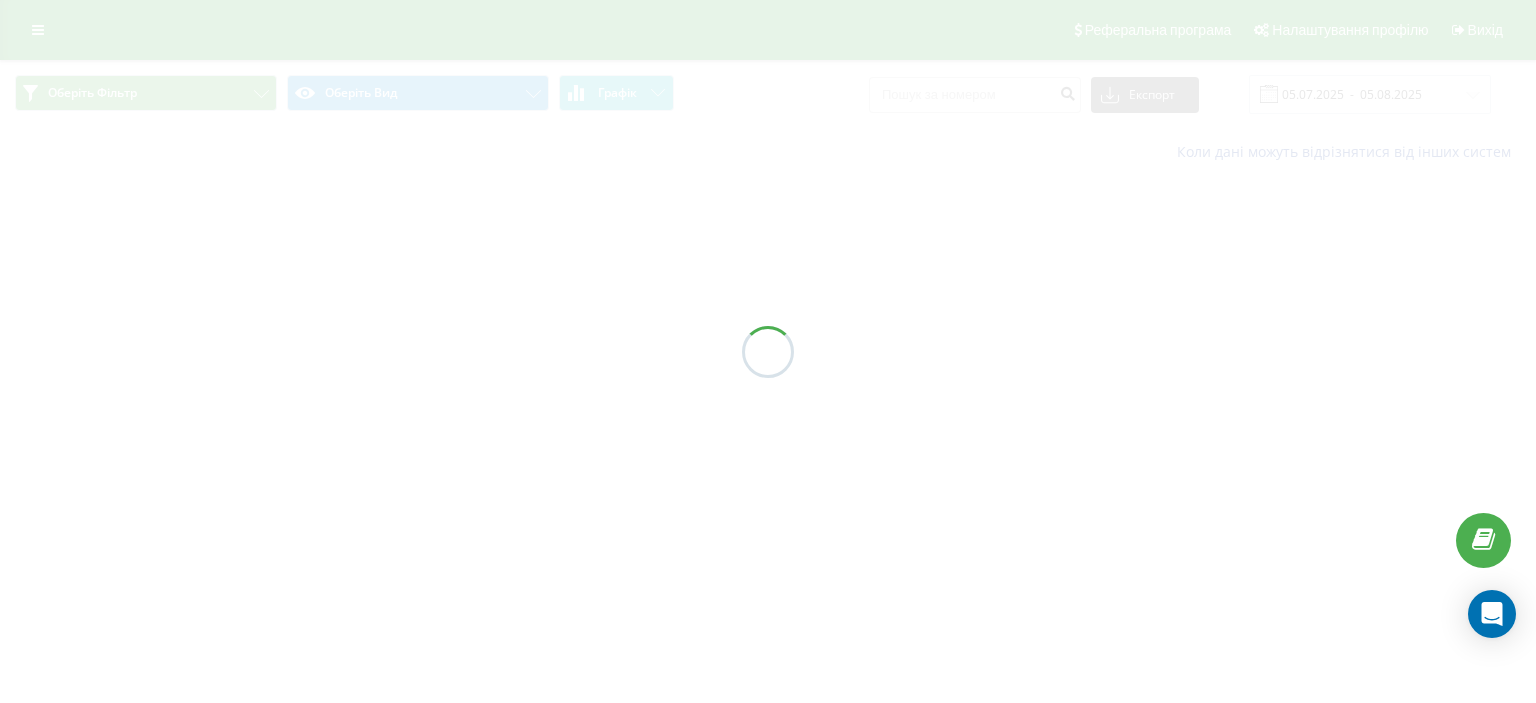 scroll, scrollTop: 0, scrollLeft: 0, axis: both 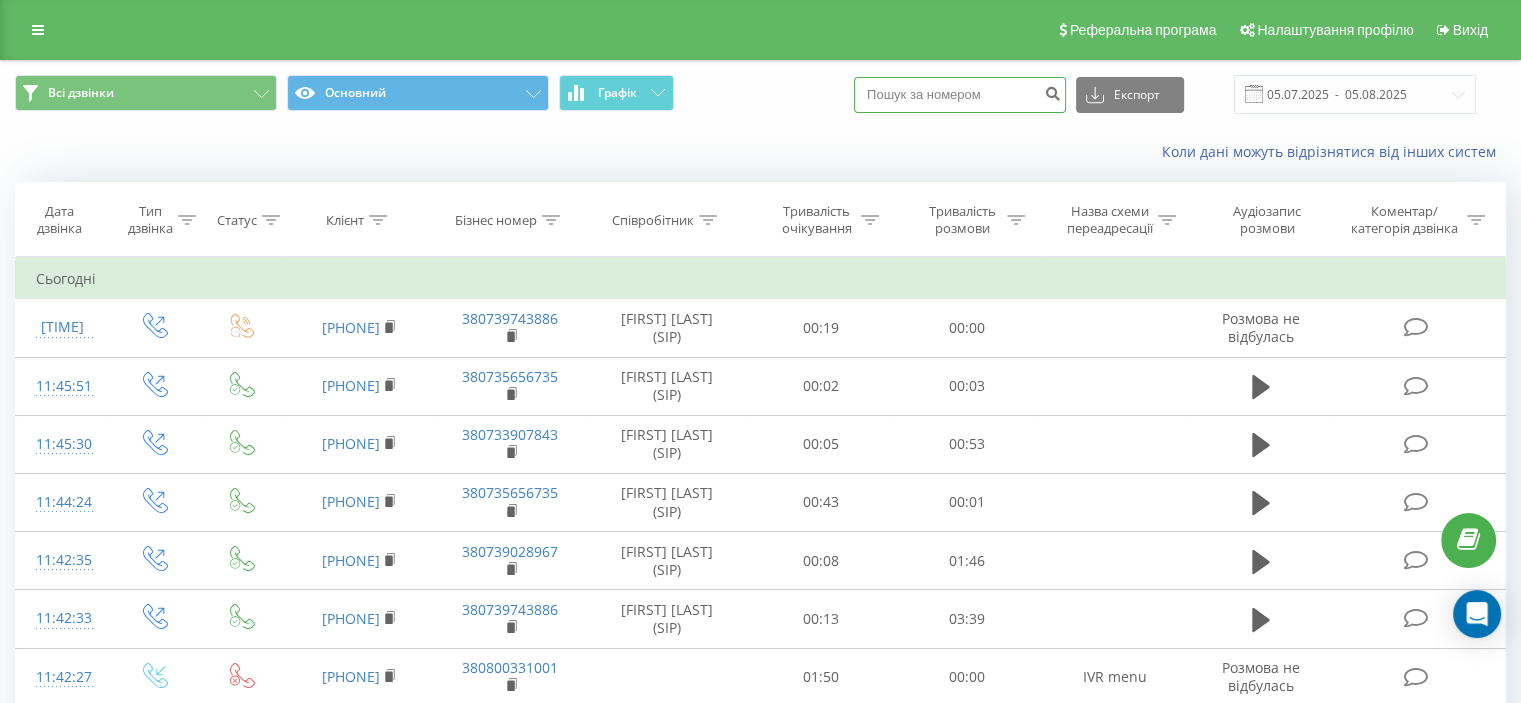 click at bounding box center (960, 95) 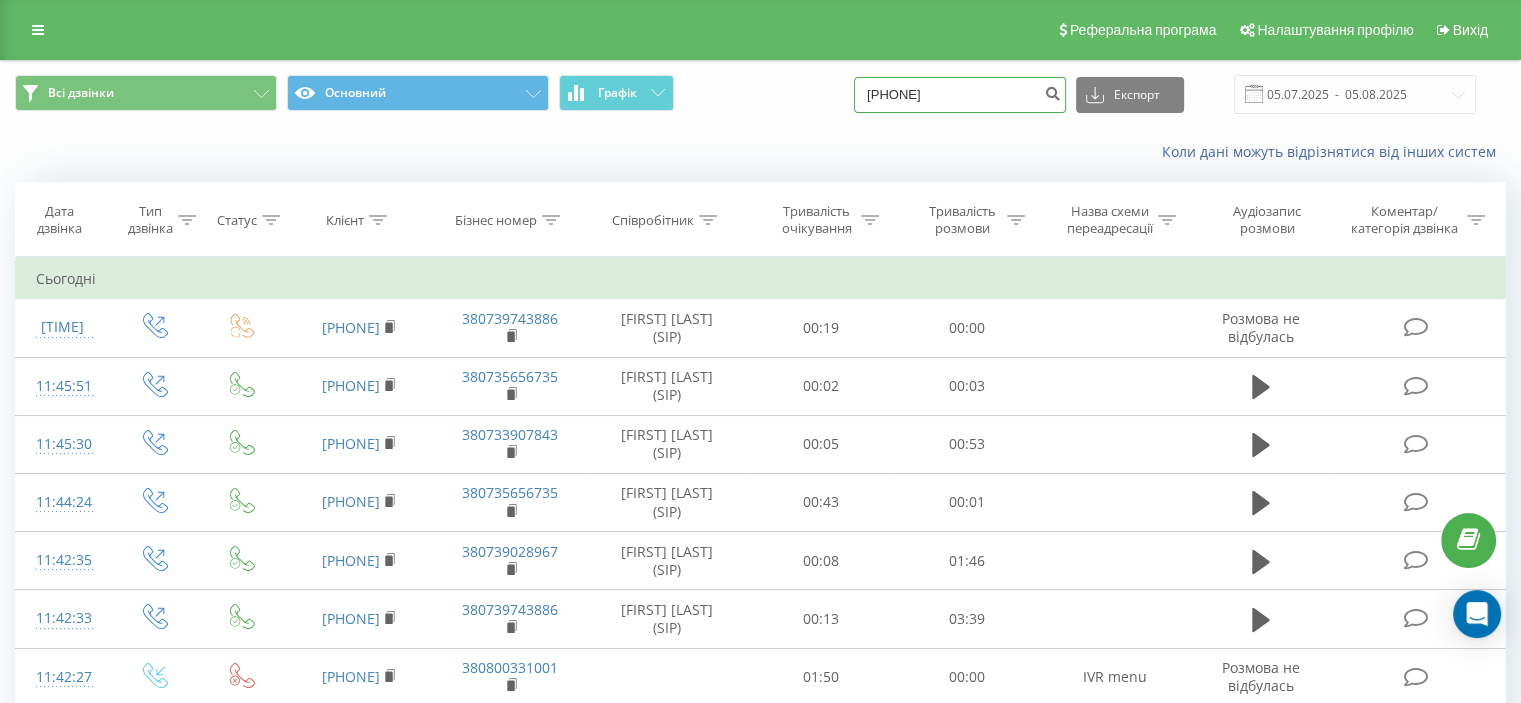 drag, startPoint x: 908, startPoint y: 88, endPoint x: 856, endPoint y: 95, distance: 52.46904 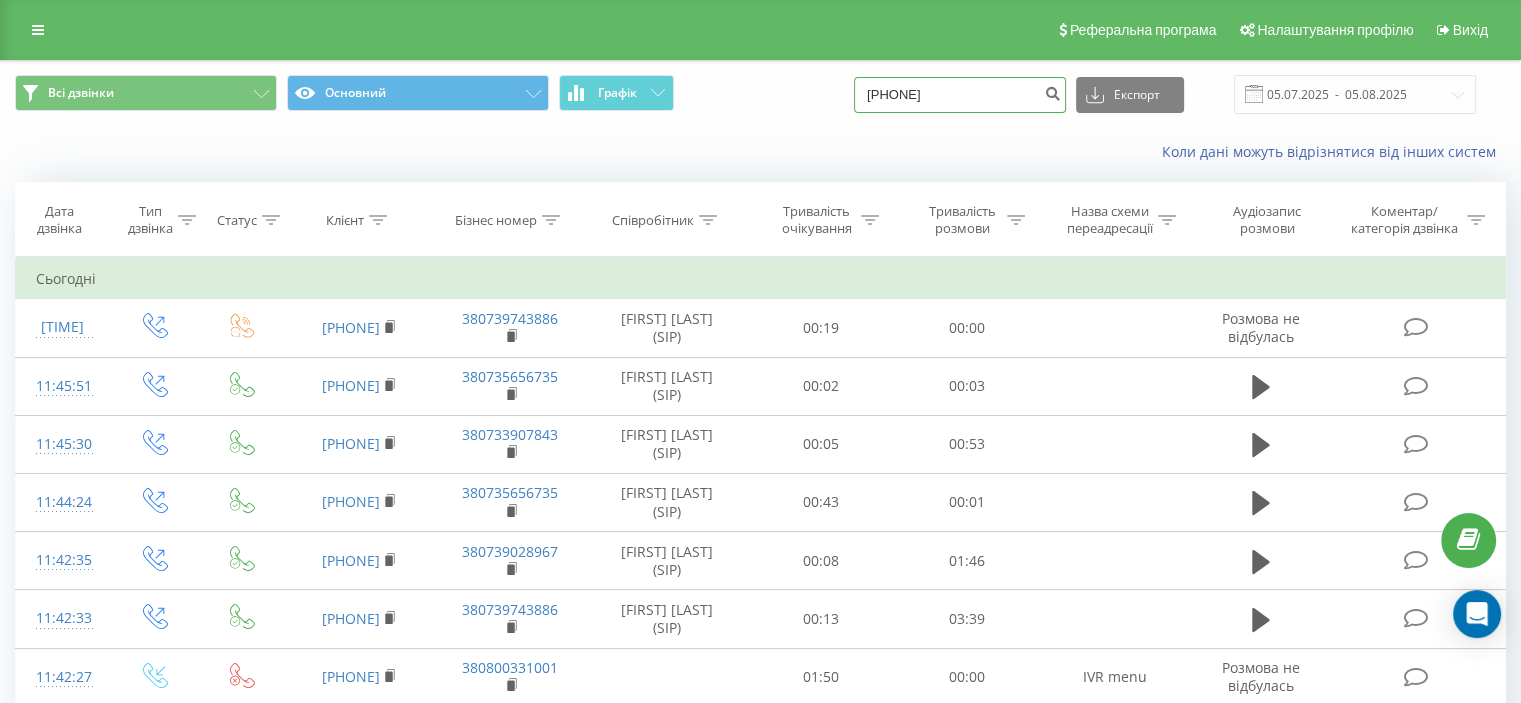 type on "[PHONE]" 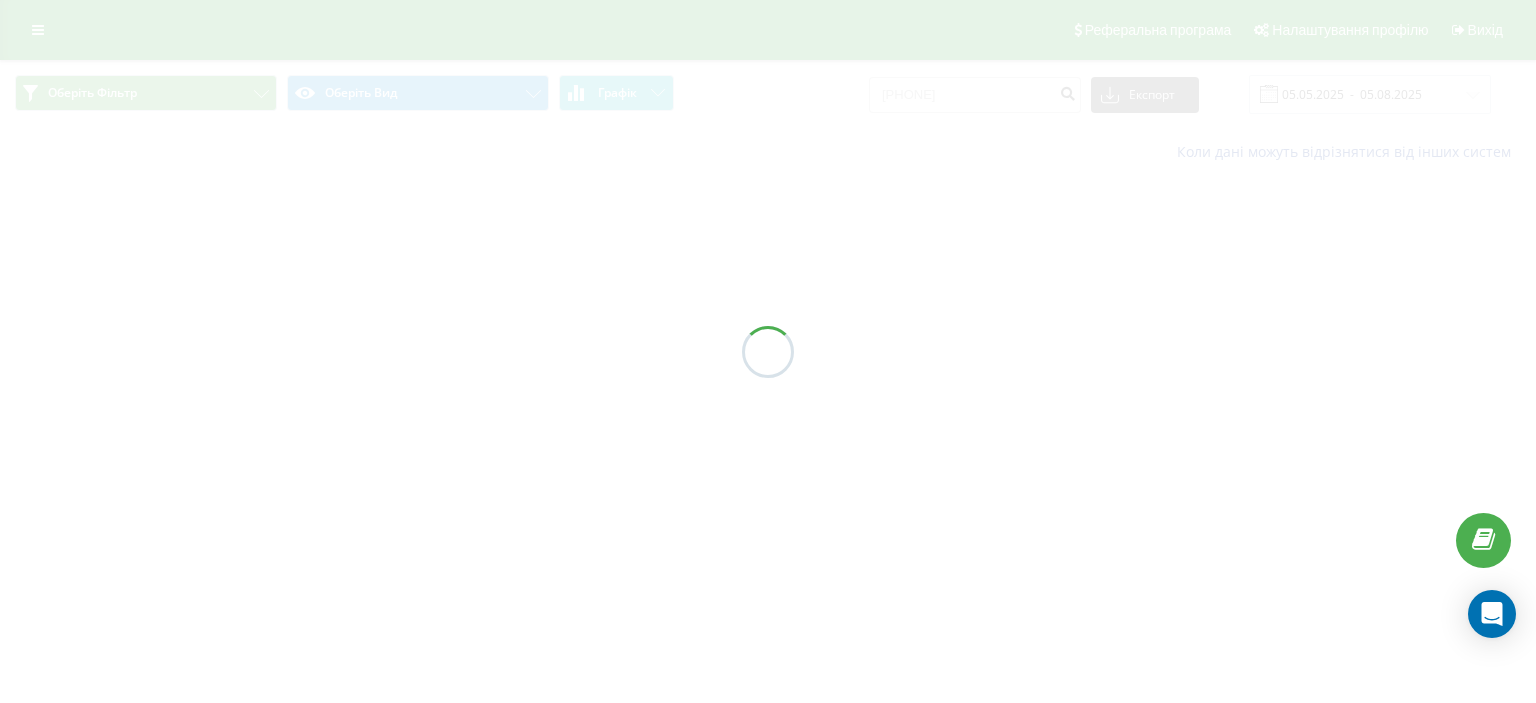 scroll, scrollTop: 0, scrollLeft: 0, axis: both 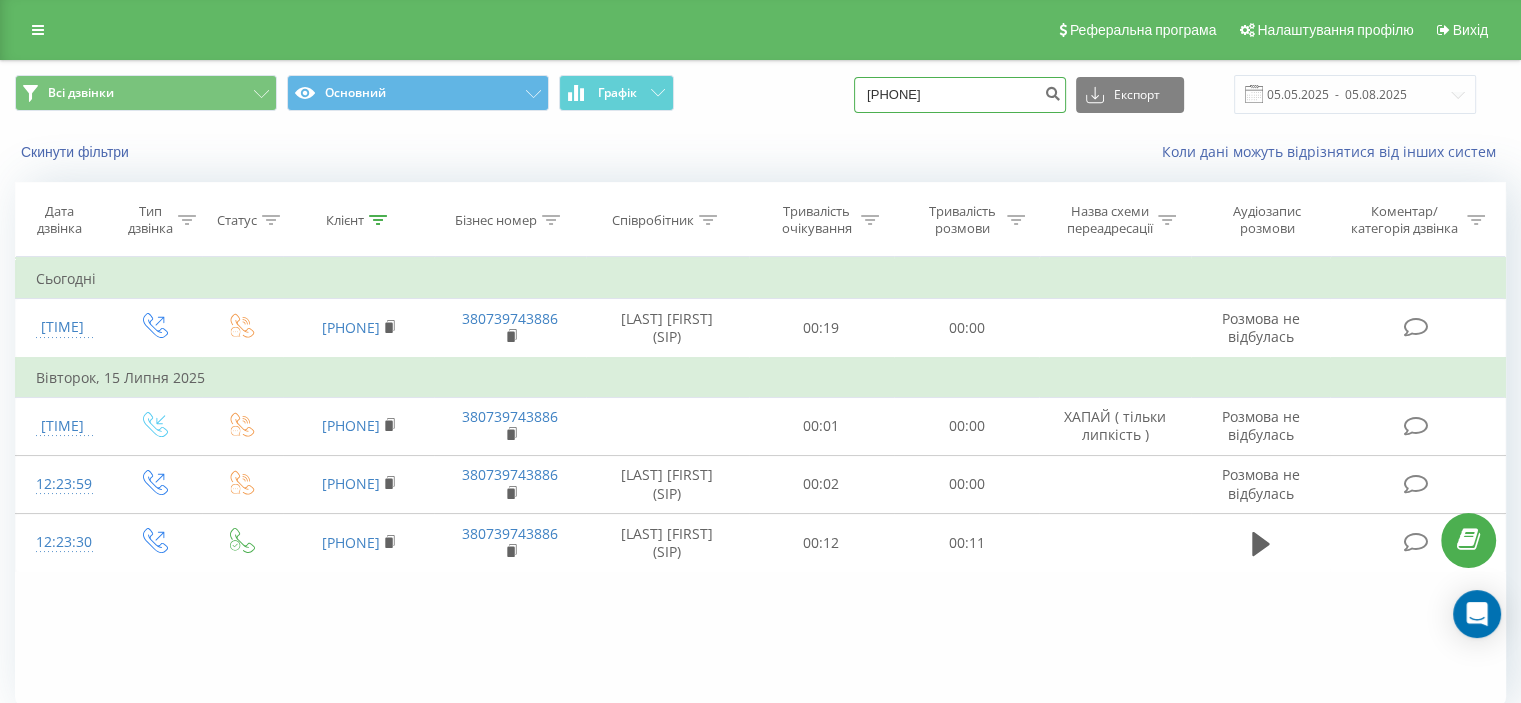 drag, startPoint x: 987, startPoint y: 102, endPoint x: 844, endPoint y: 114, distance: 143.50261 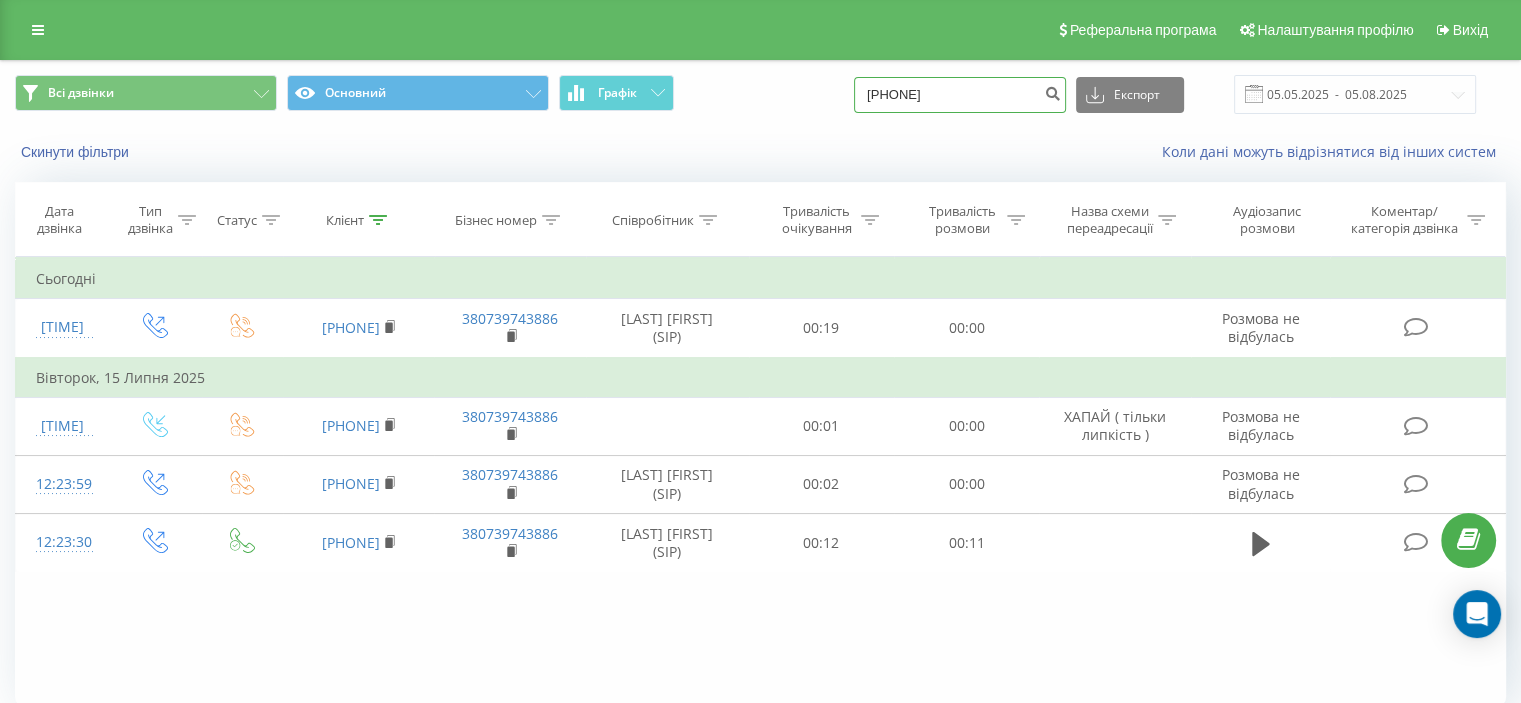 click on "[PHONE]" at bounding box center [960, 95] 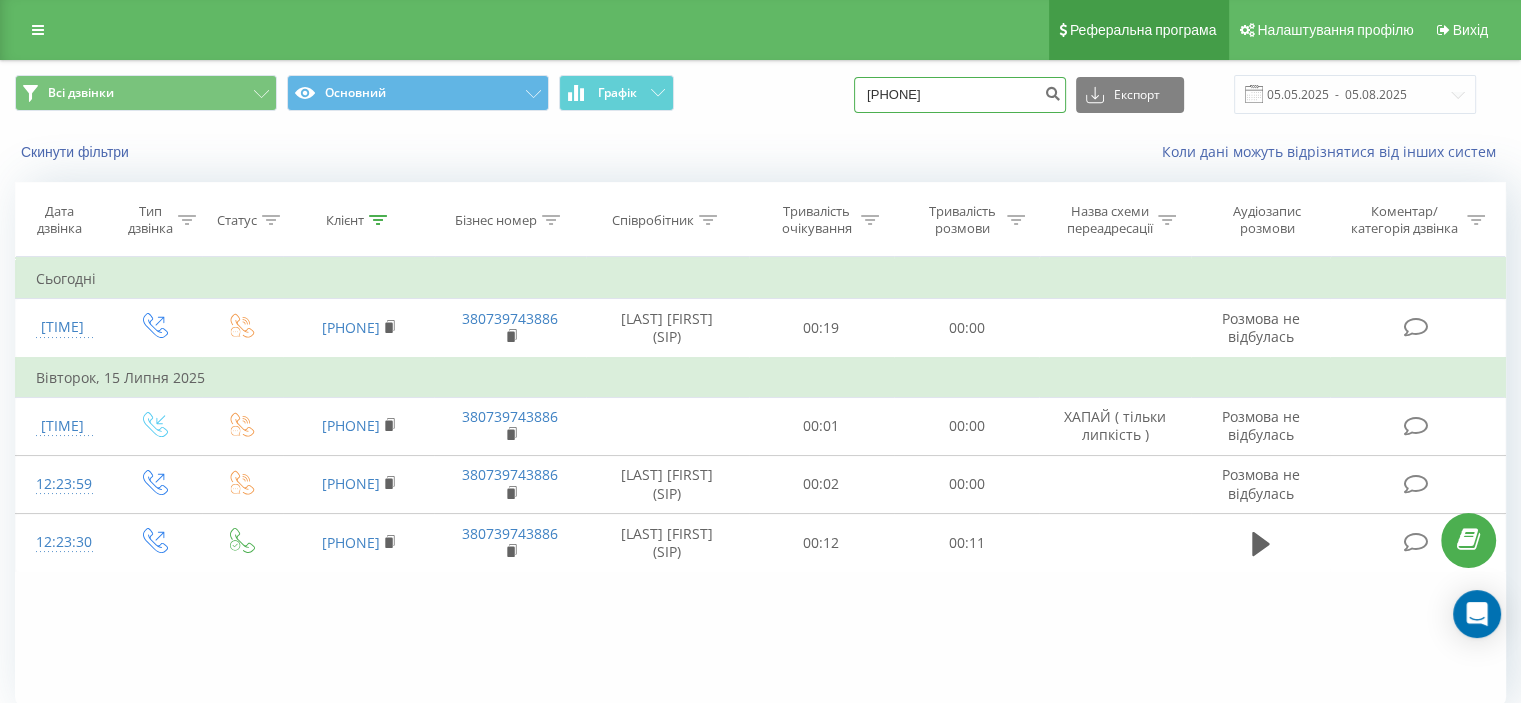 type on "[PHONE]" 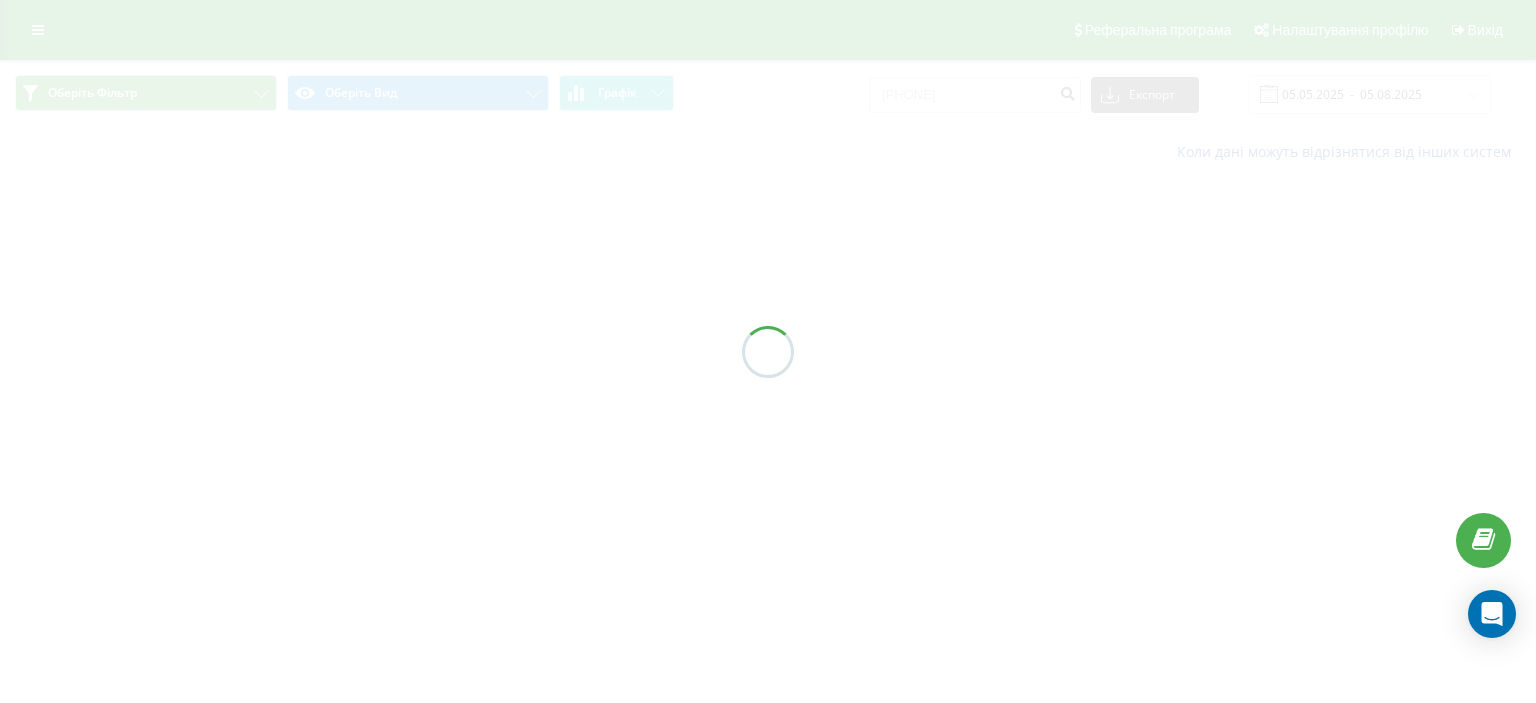 scroll, scrollTop: 0, scrollLeft: 0, axis: both 